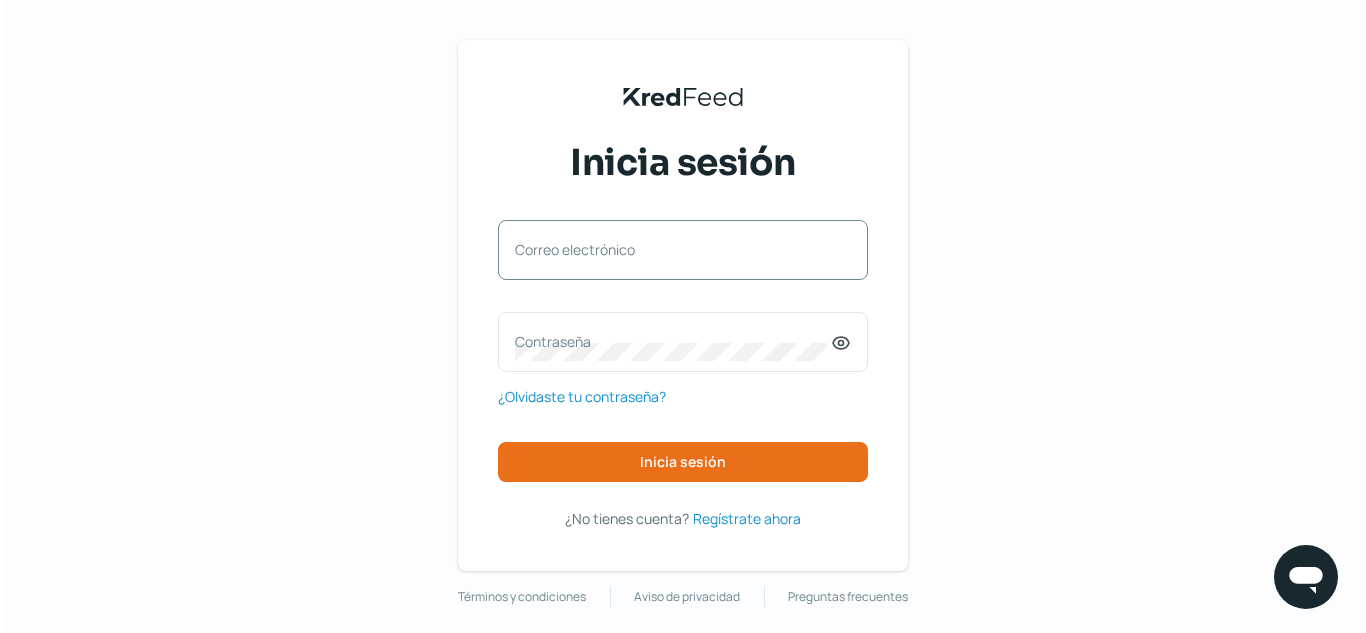scroll, scrollTop: 0, scrollLeft: 0, axis: both 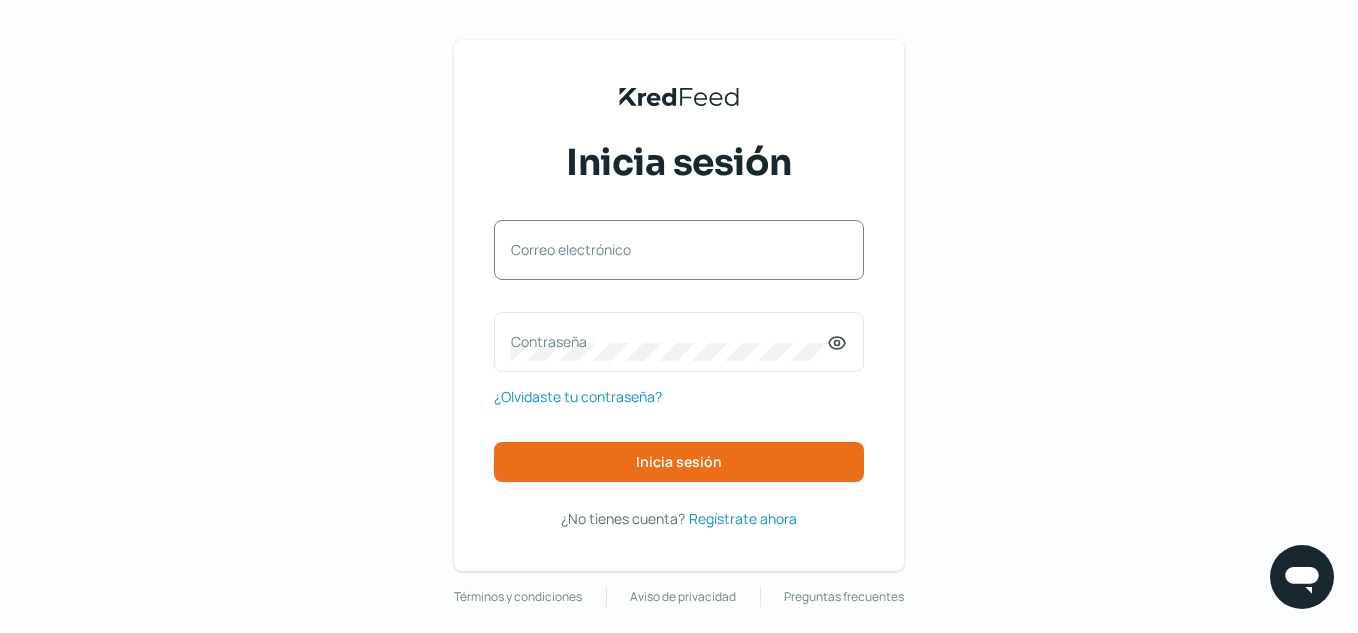 click on "Correo electrónico" at bounding box center [669, 249] 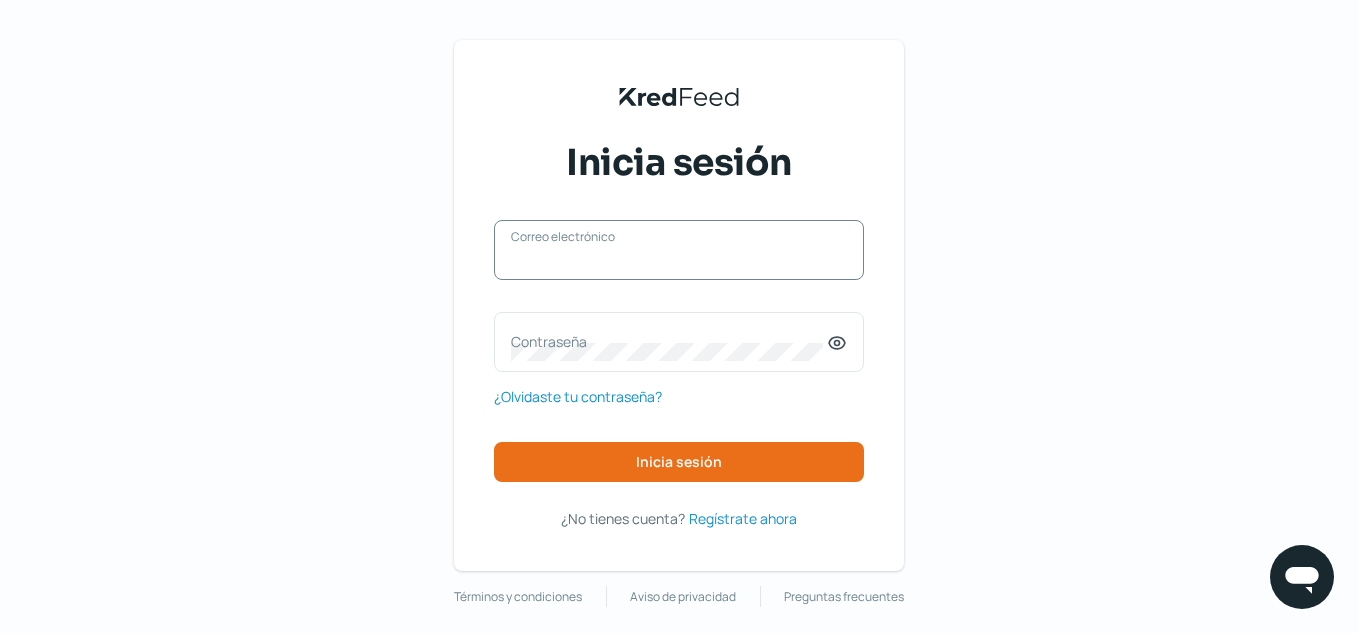 click on "Correo electrónico" at bounding box center [679, 260] 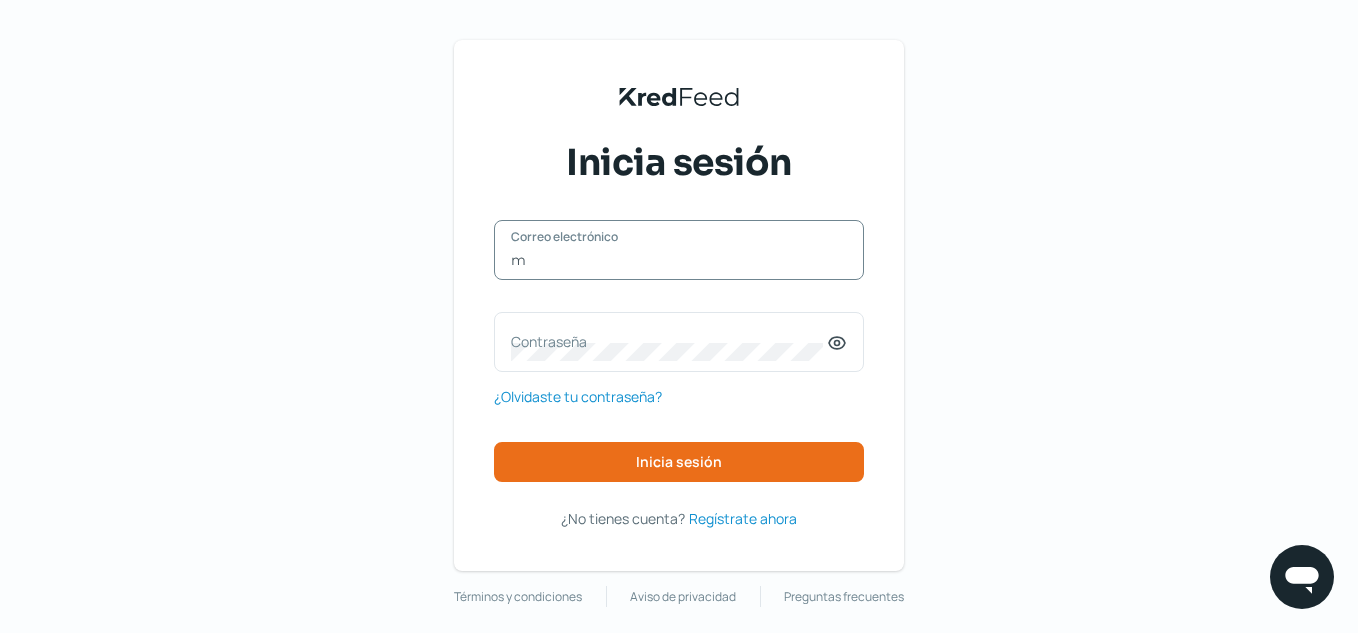 type on "[EMAIL]" 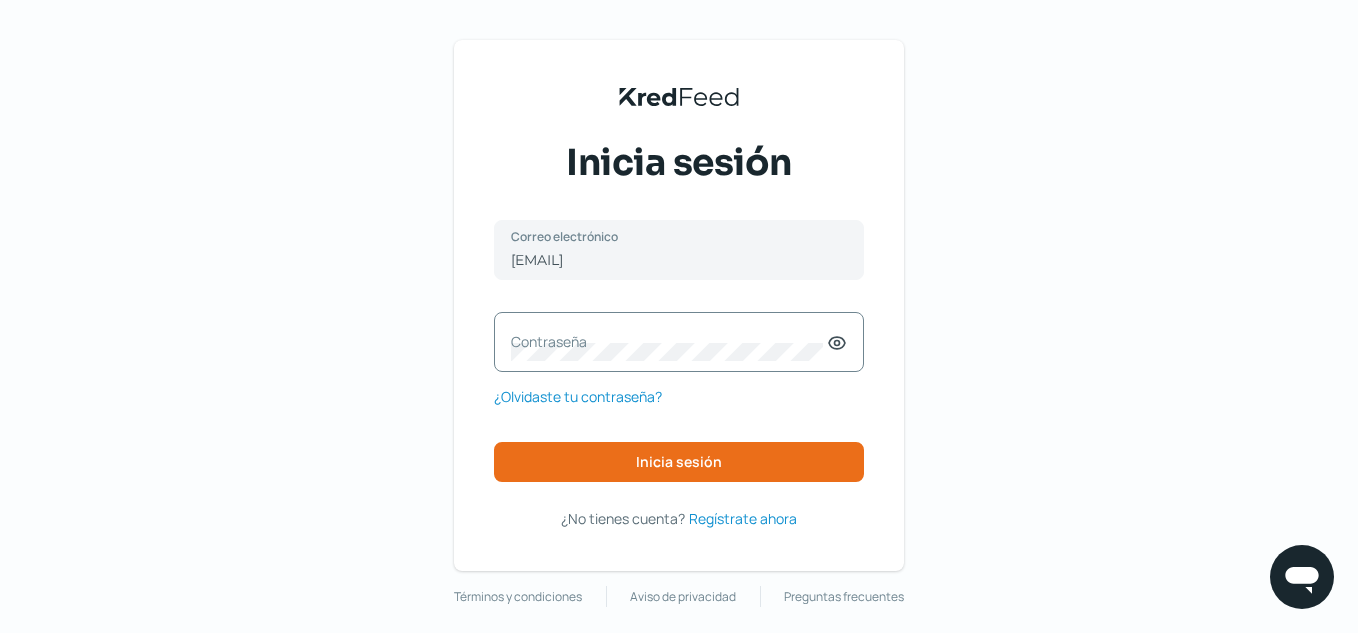 click on "Contraseña" at bounding box center [669, 341] 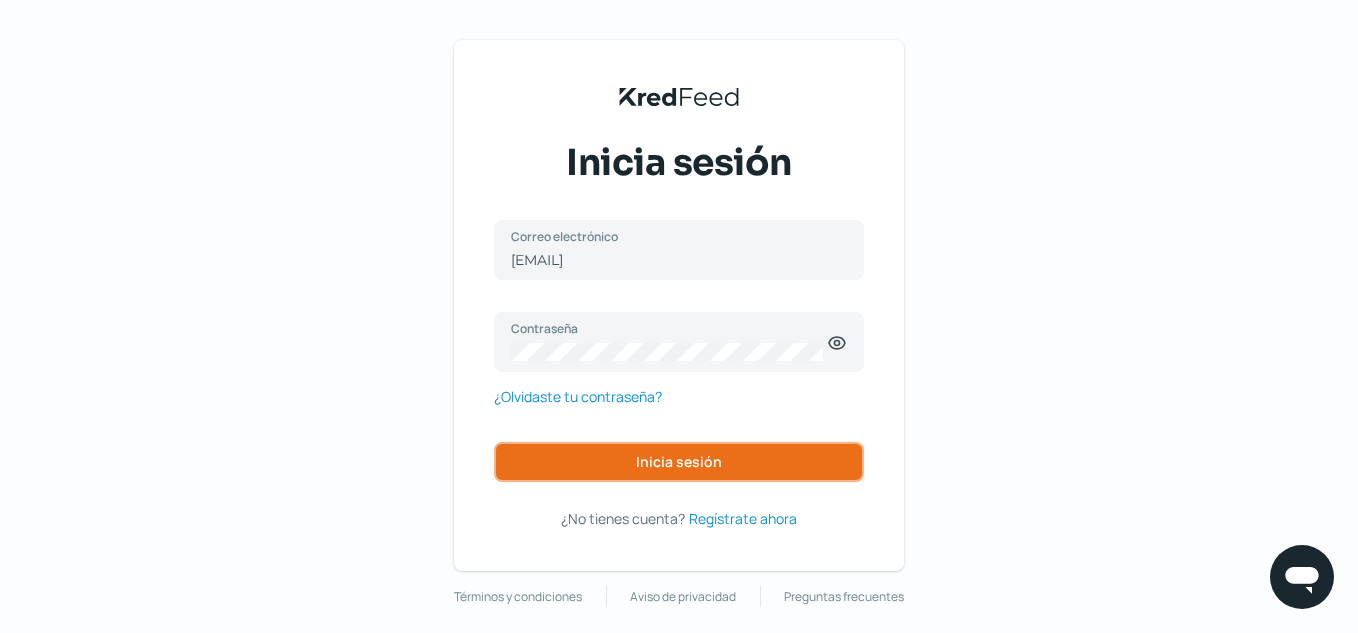 click on "Inicia sesión" at bounding box center (679, 462) 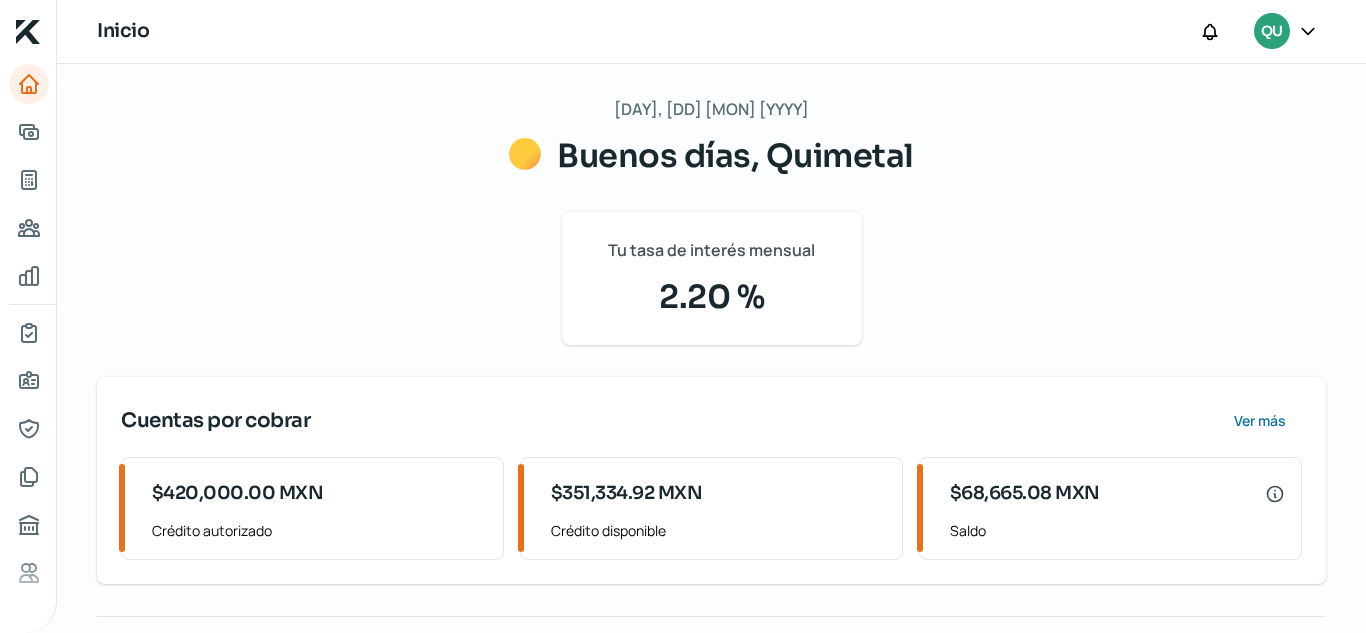 scroll, scrollTop: 0, scrollLeft: 0, axis: both 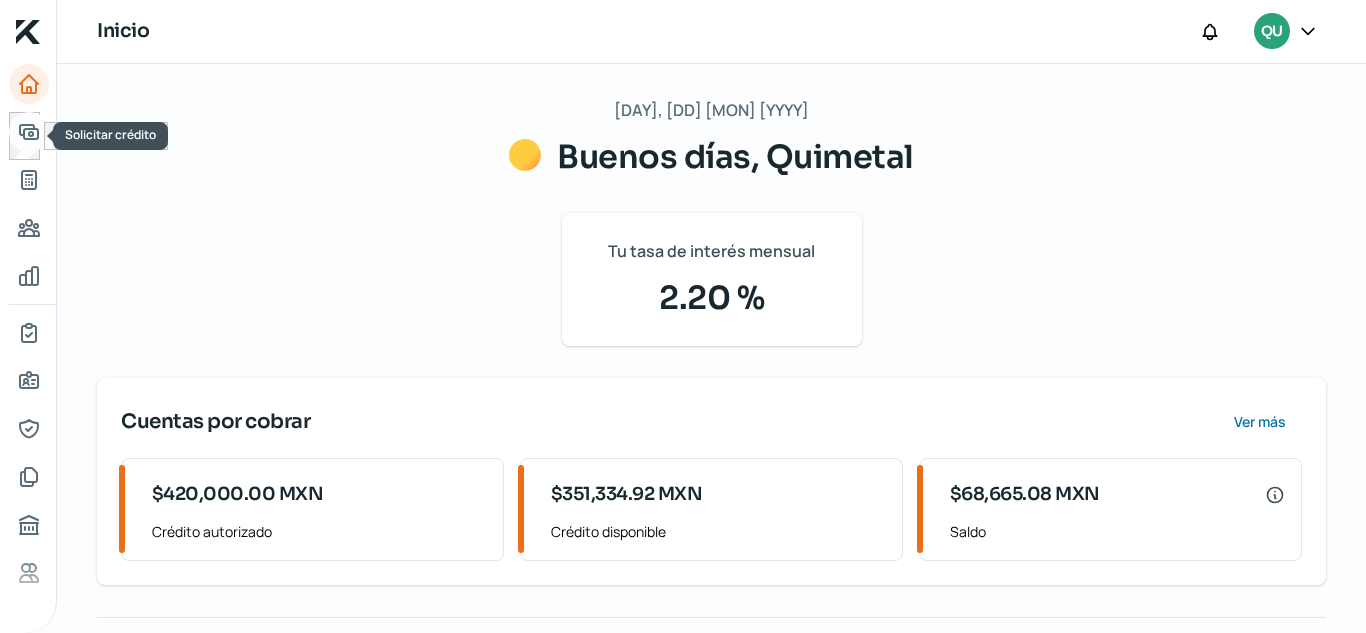 click 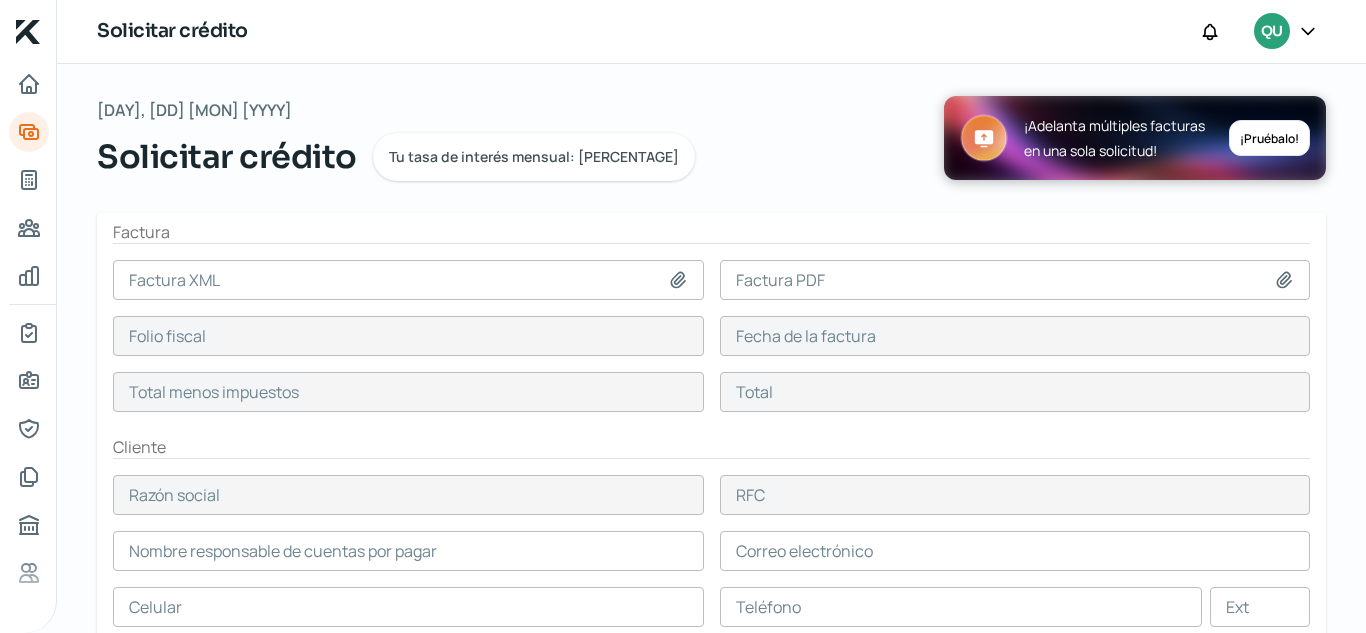 click 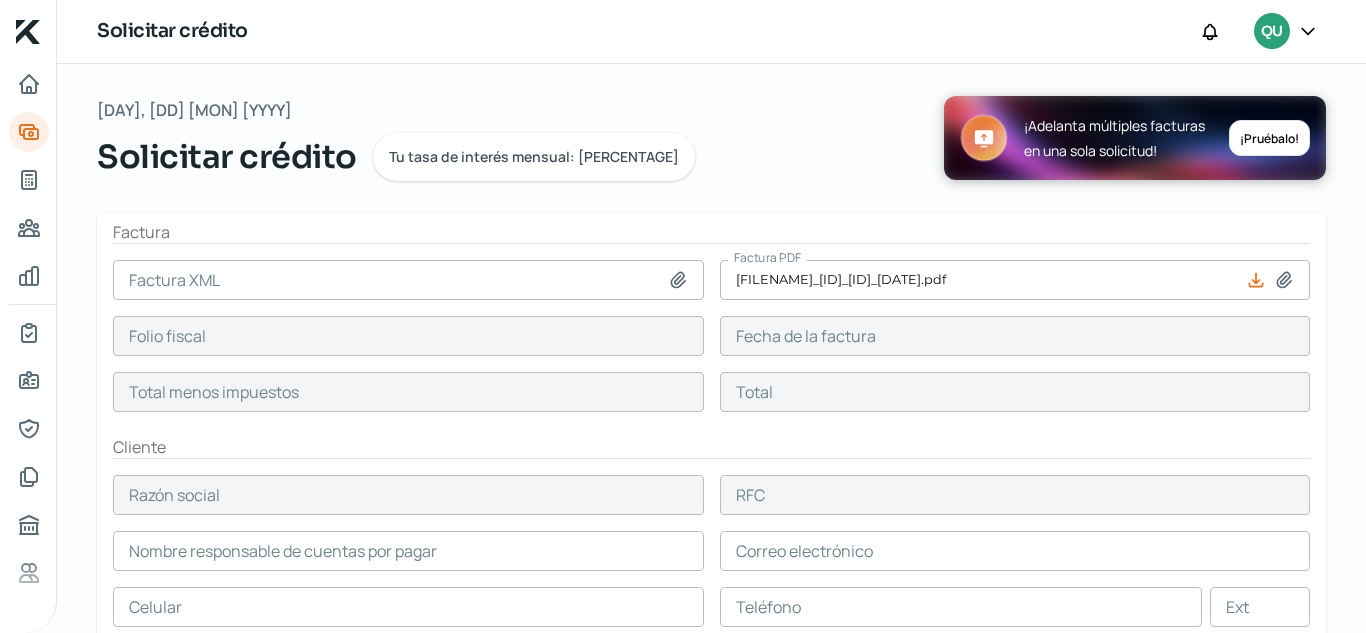 click 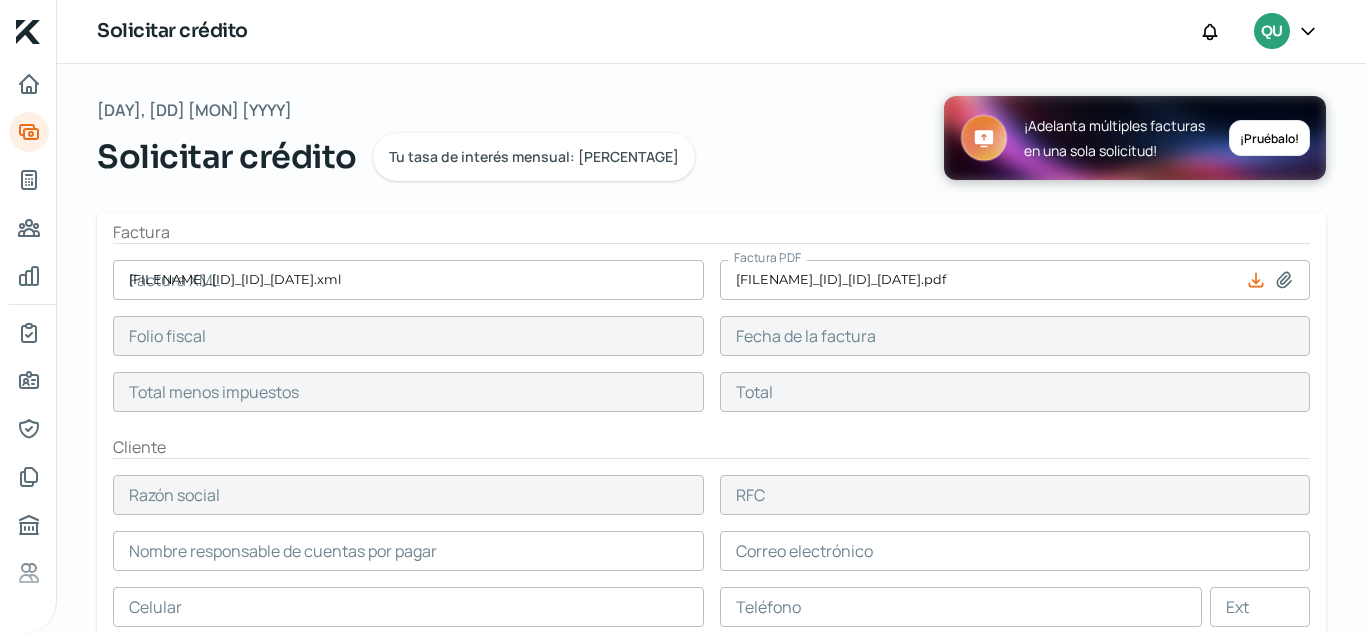 type on "[FILENAME]_[ID]_[ID]_[DATE].xml" 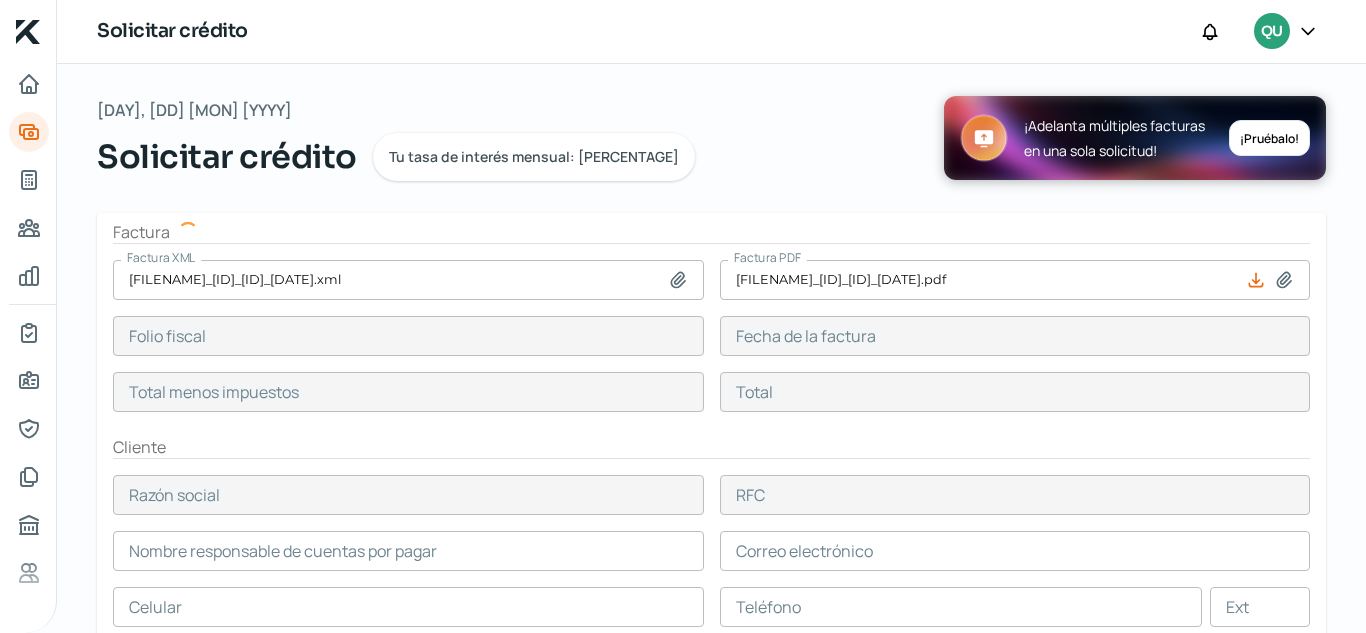 type on "[UUID]" 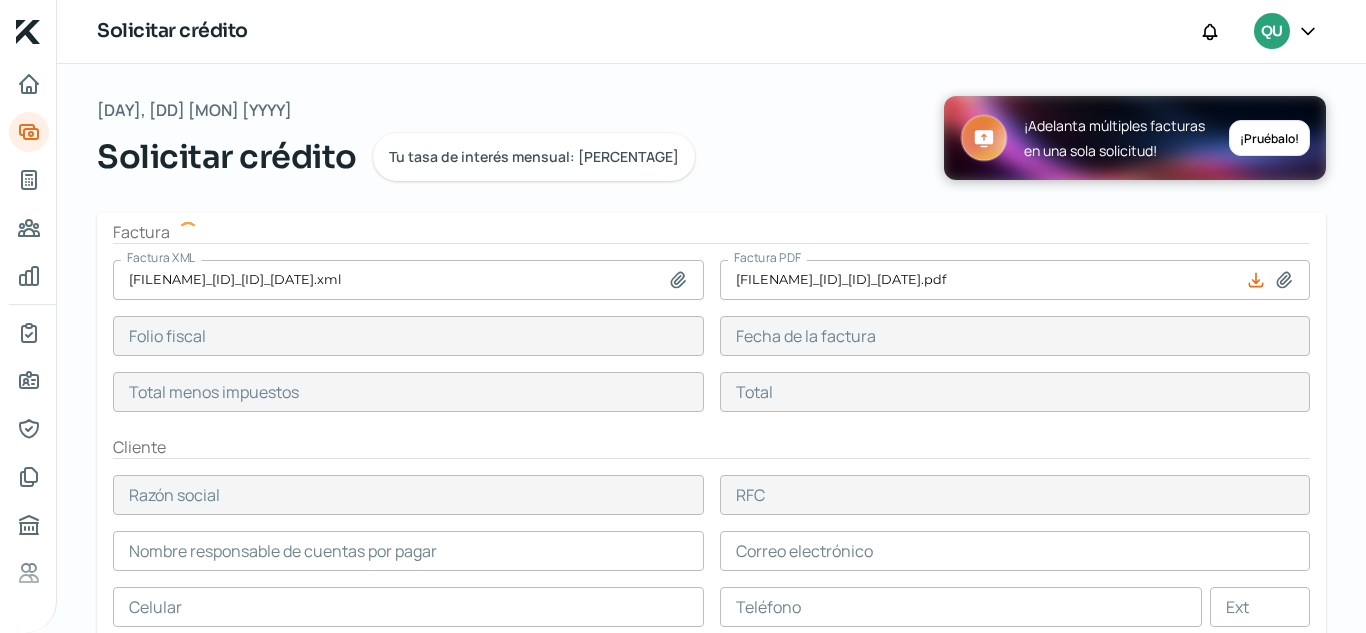 type on "[DD] [MON], [YYYY]" 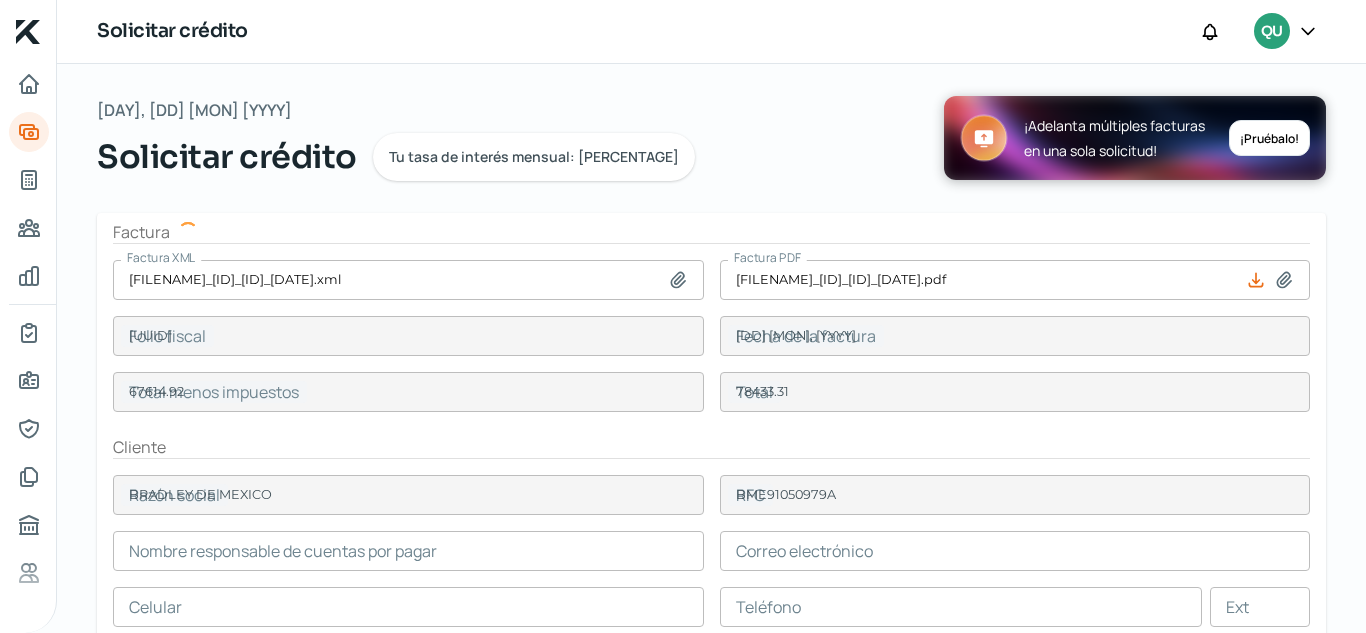 type 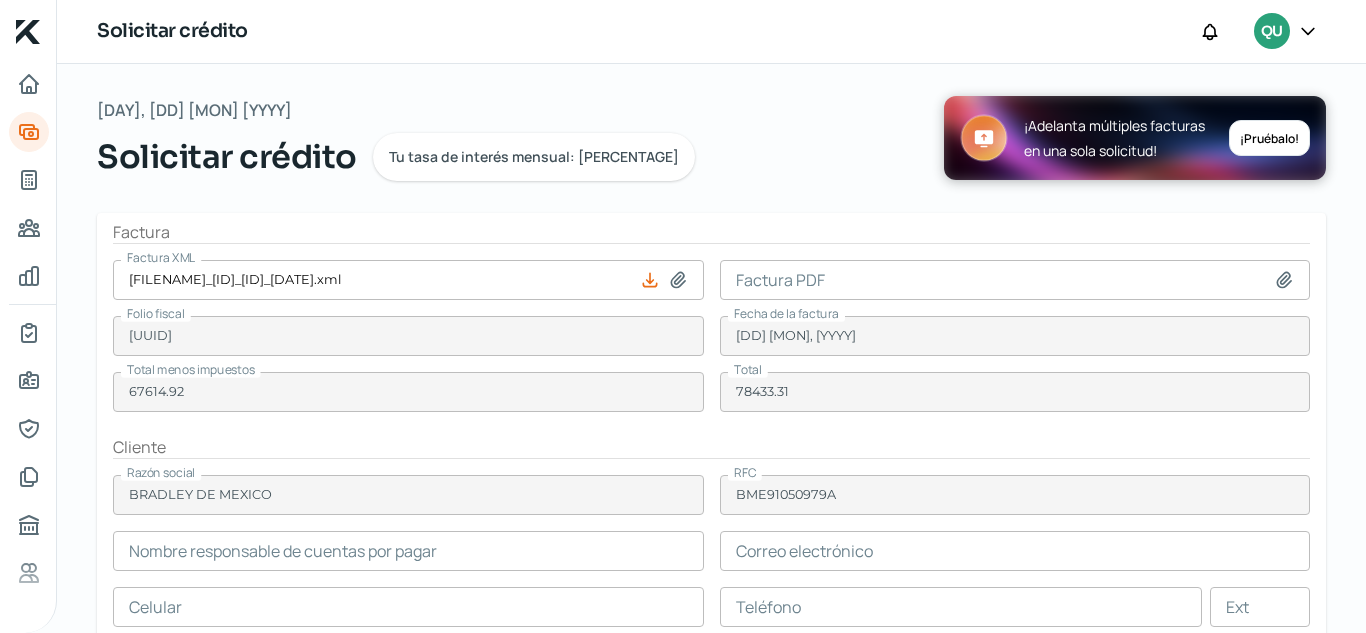 type on "[FIRST] [LAST]" 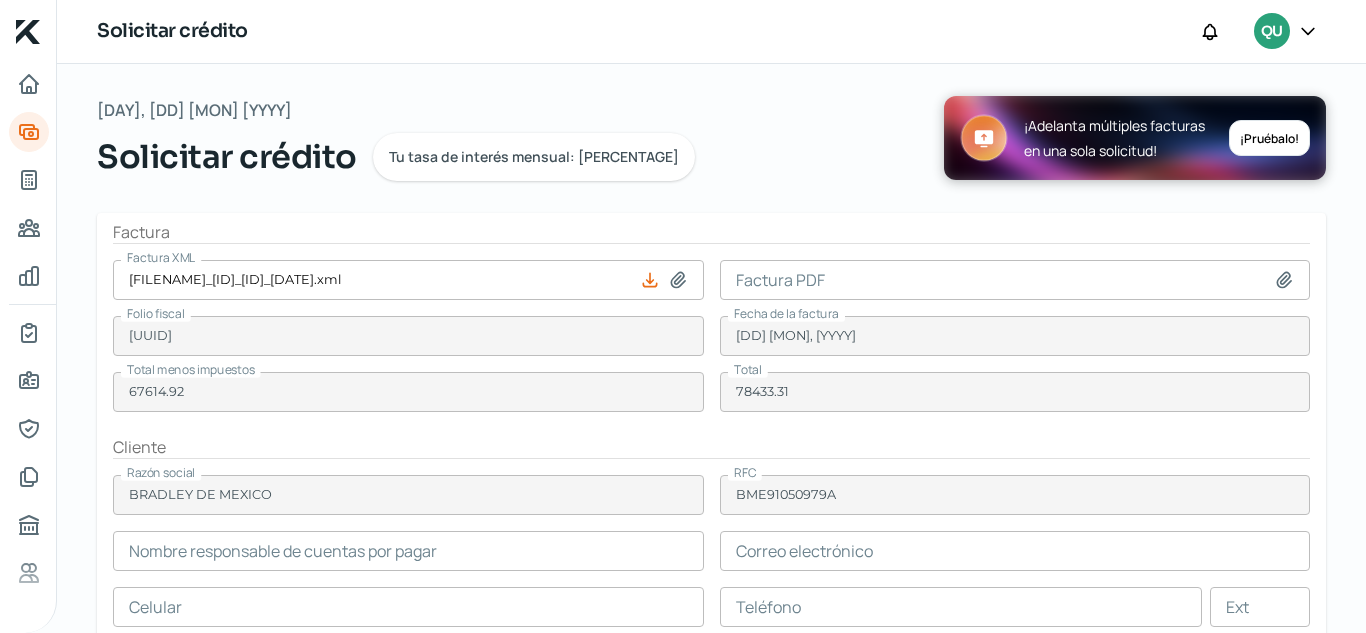 type on "[EMAIL]" 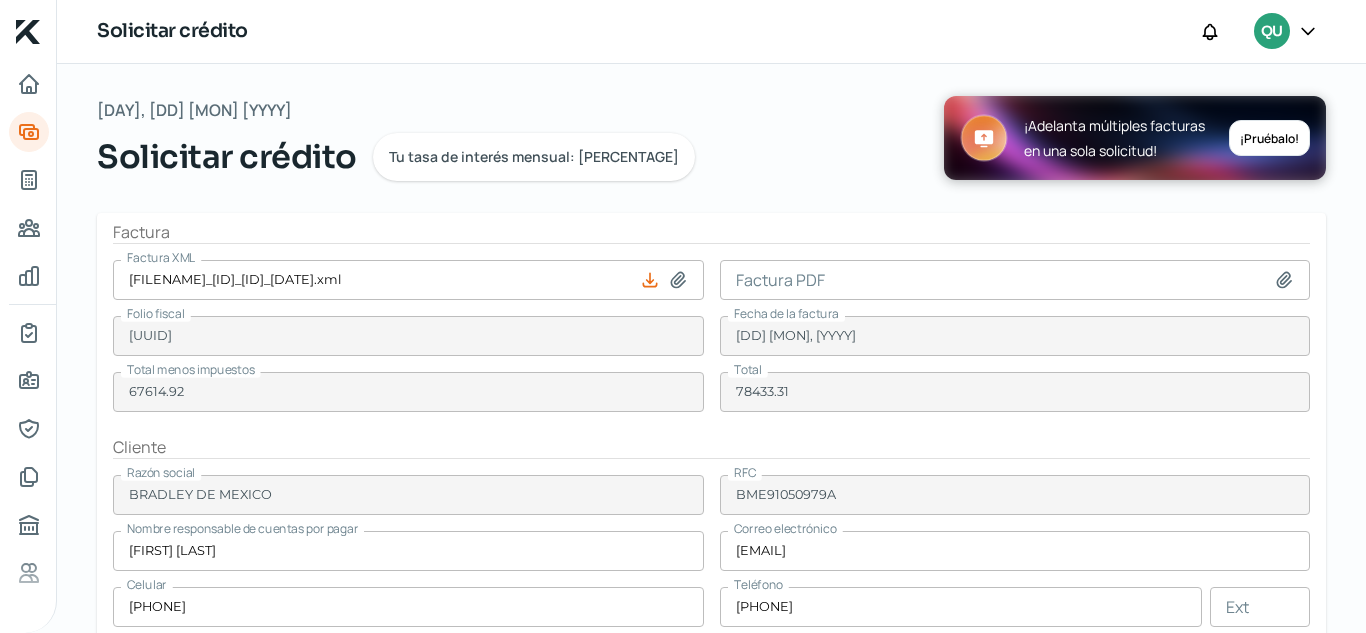 click 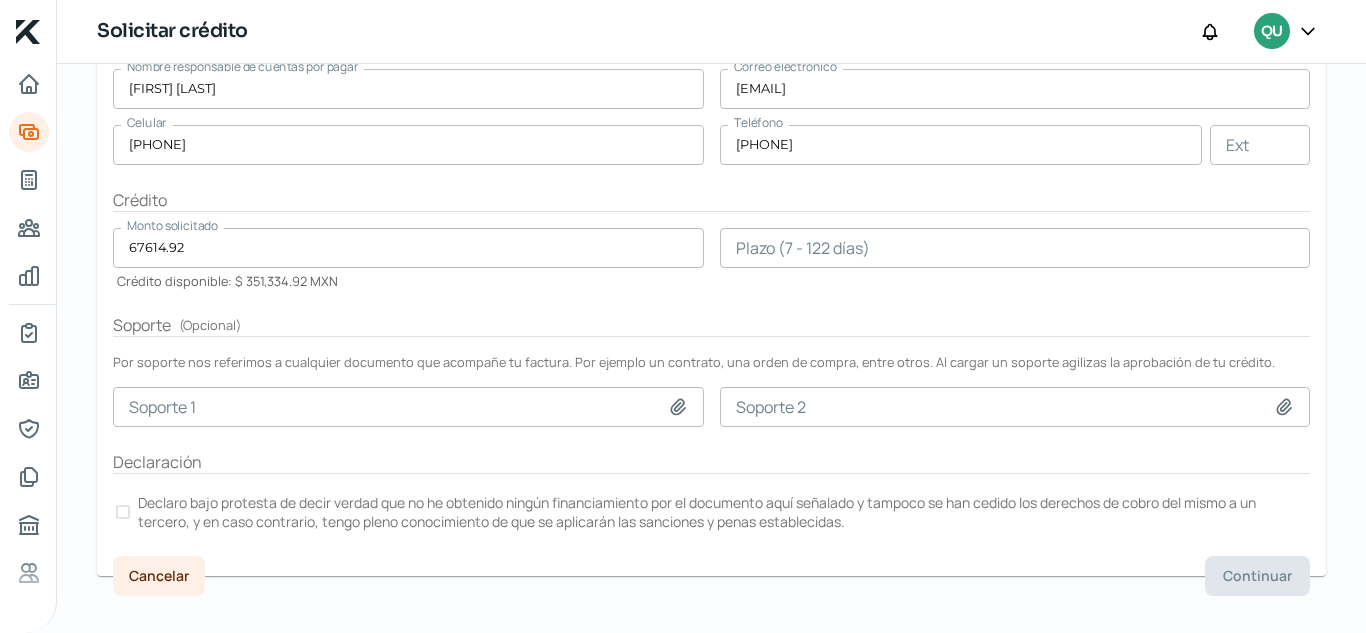 scroll, scrollTop: 485, scrollLeft: 0, axis: vertical 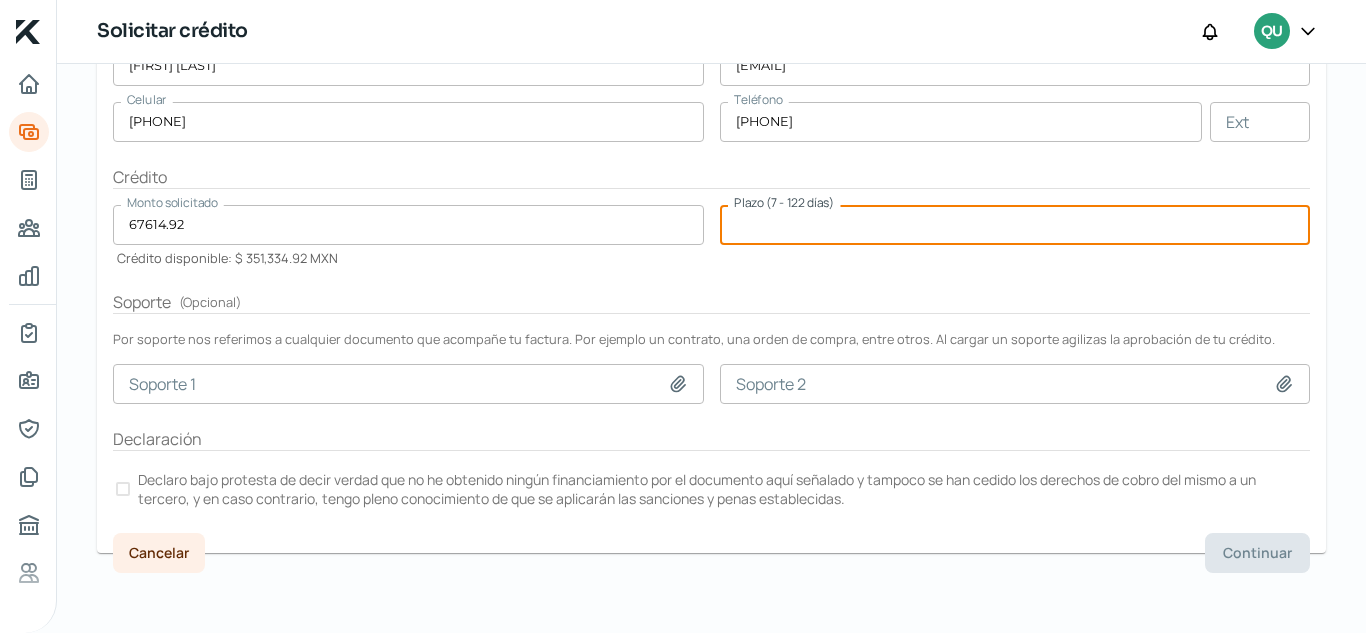 click at bounding box center [1015, 225] 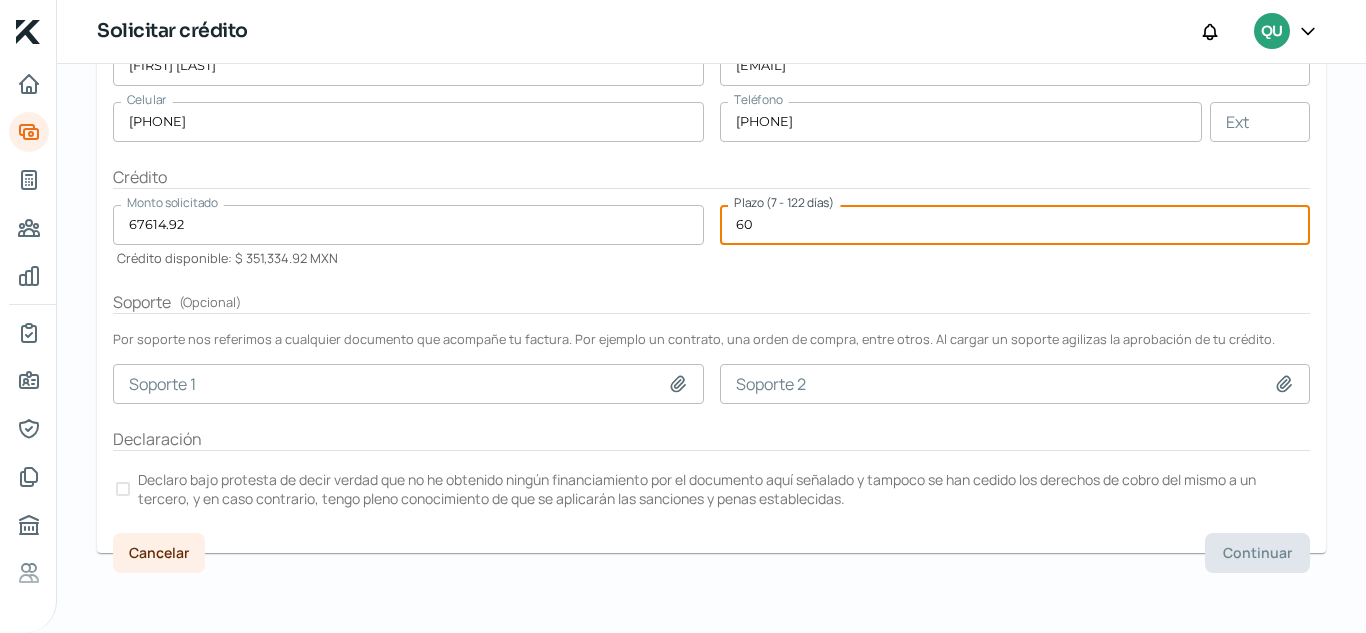 type on "60" 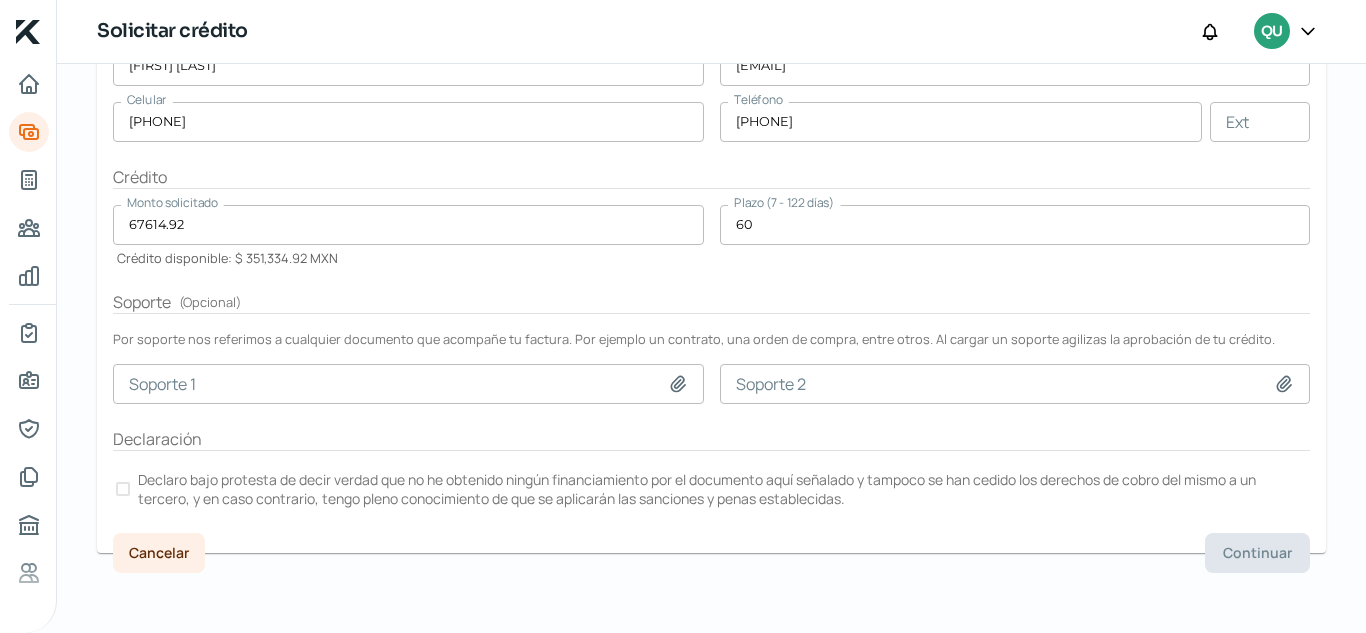 click 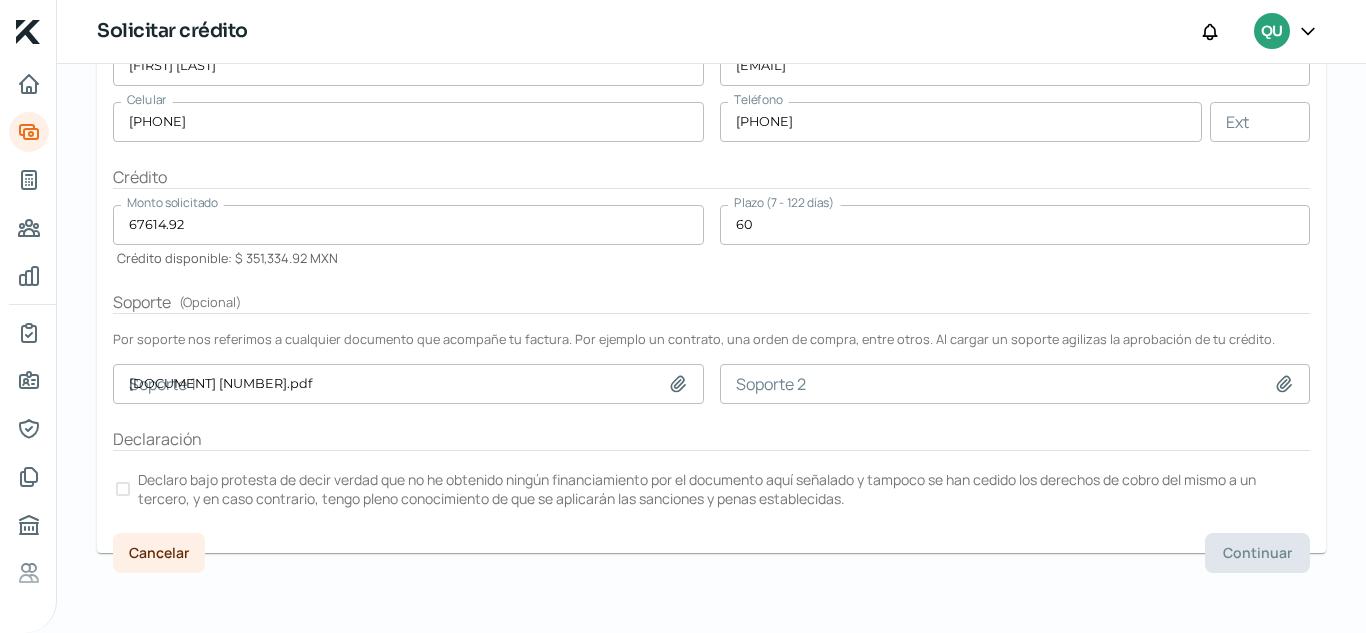 type 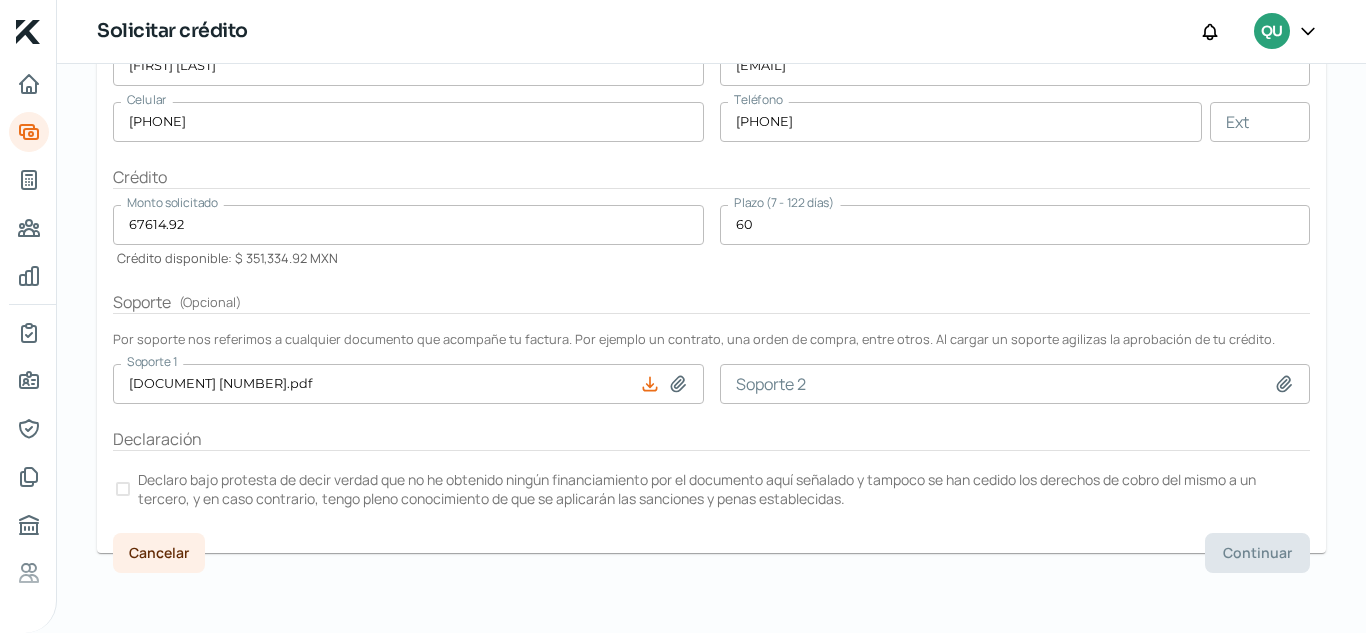 click at bounding box center (123, 489) 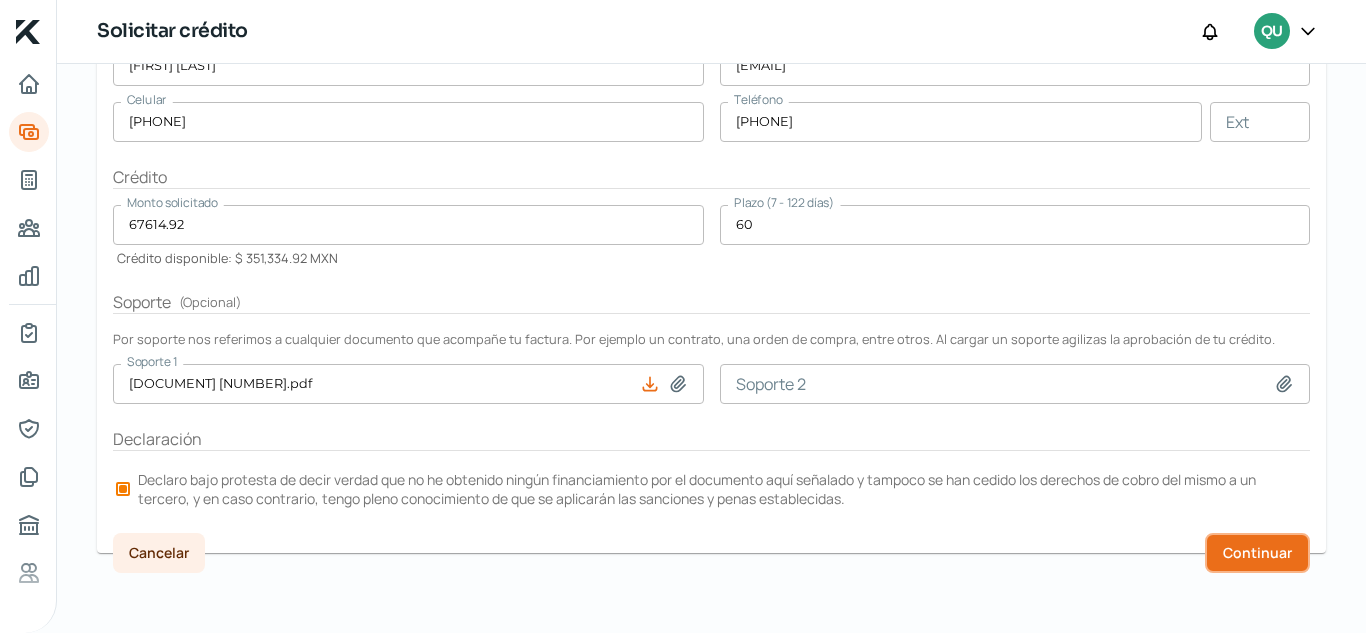 click on "Continuar" at bounding box center (1257, 553) 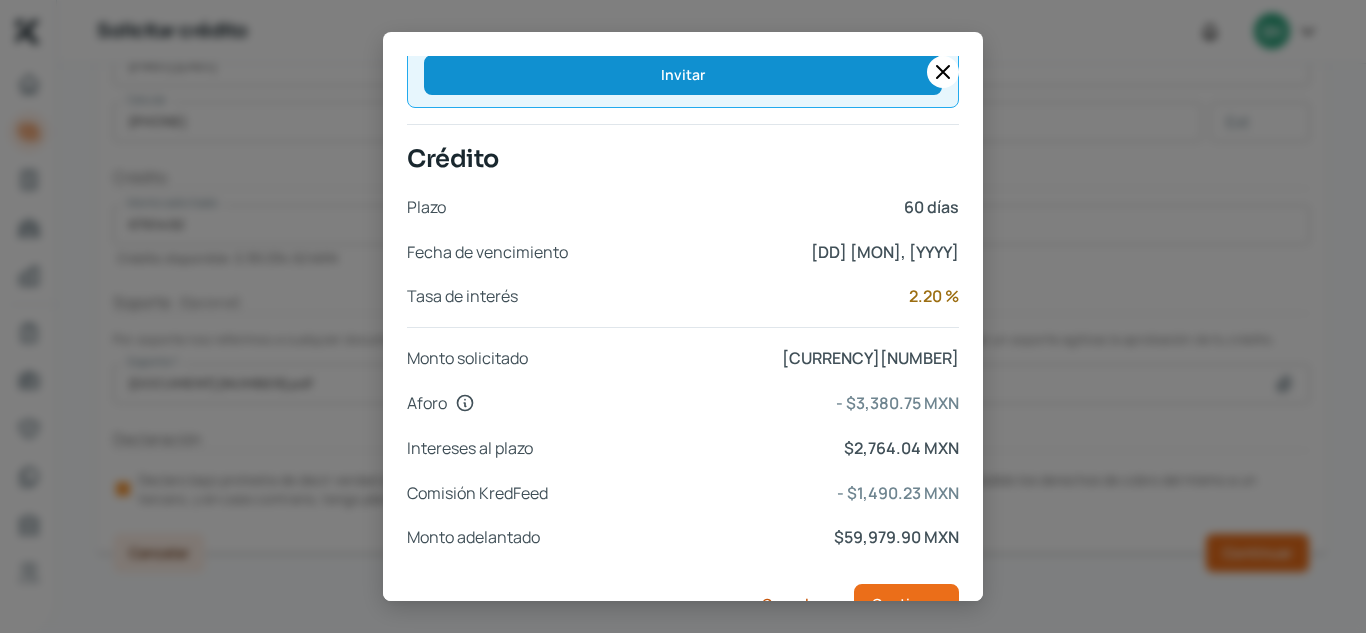 scroll, scrollTop: 954, scrollLeft: 0, axis: vertical 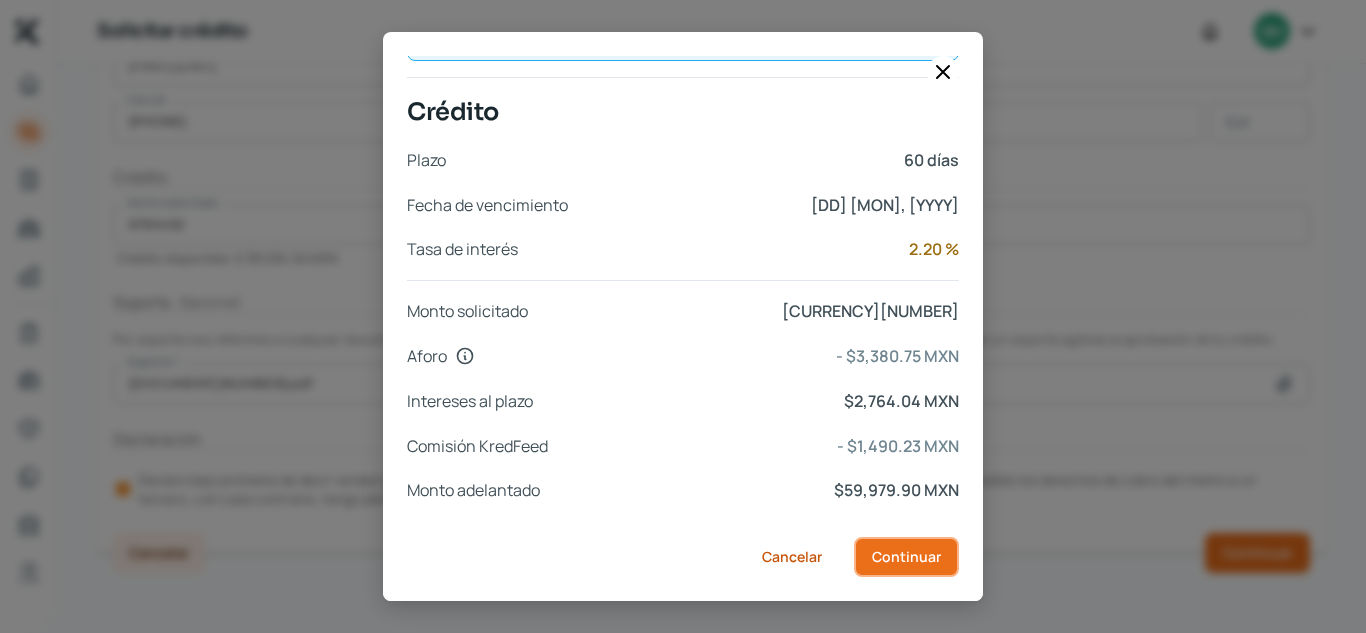 click on "Continuar" at bounding box center (906, 557) 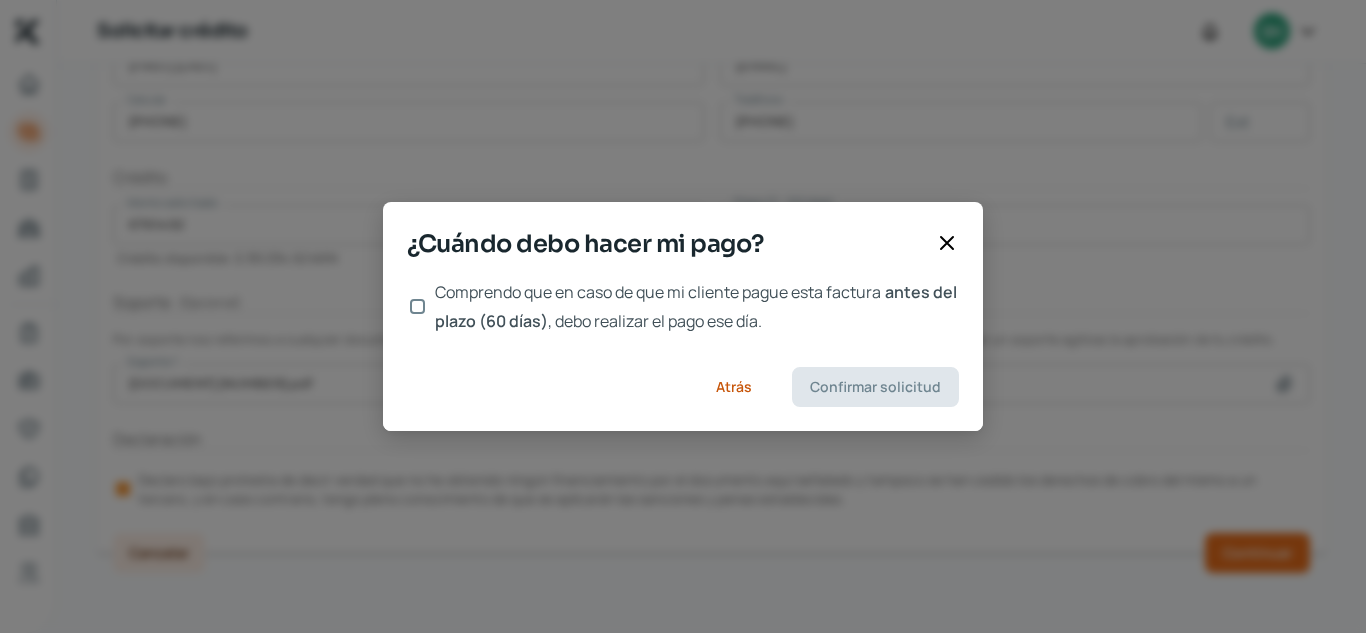 scroll, scrollTop: 0, scrollLeft: 0, axis: both 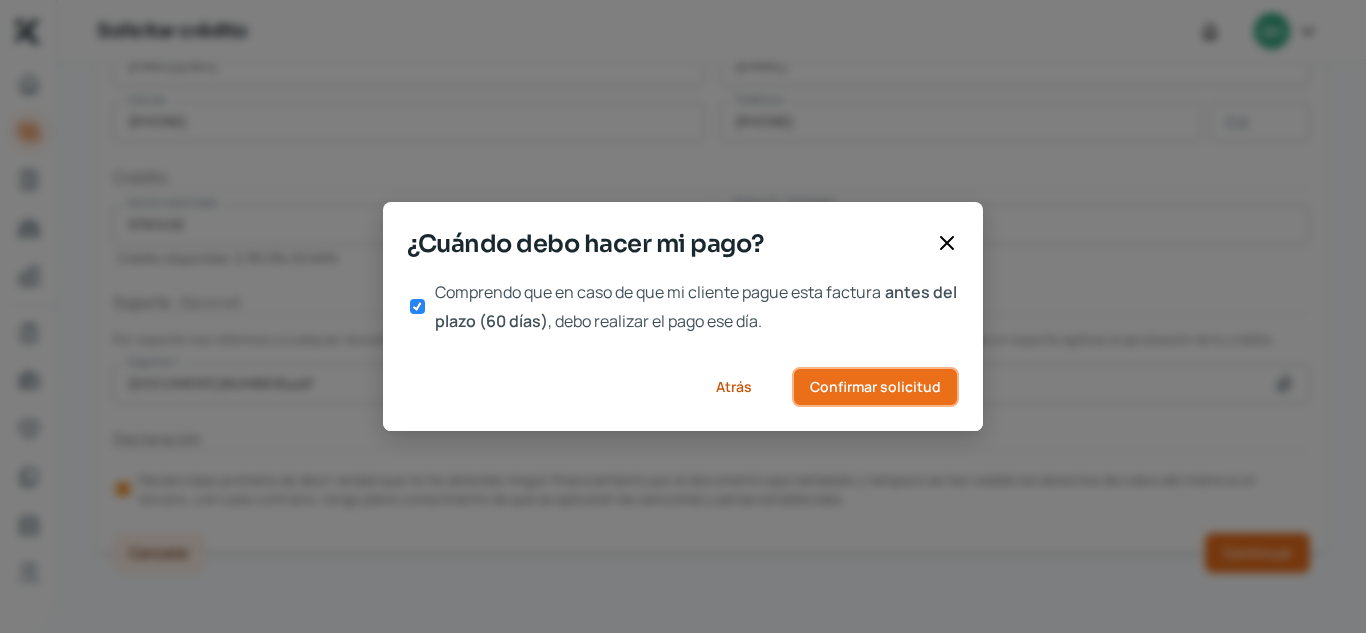 click on "Confirmar solicitud" at bounding box center [875, 387] 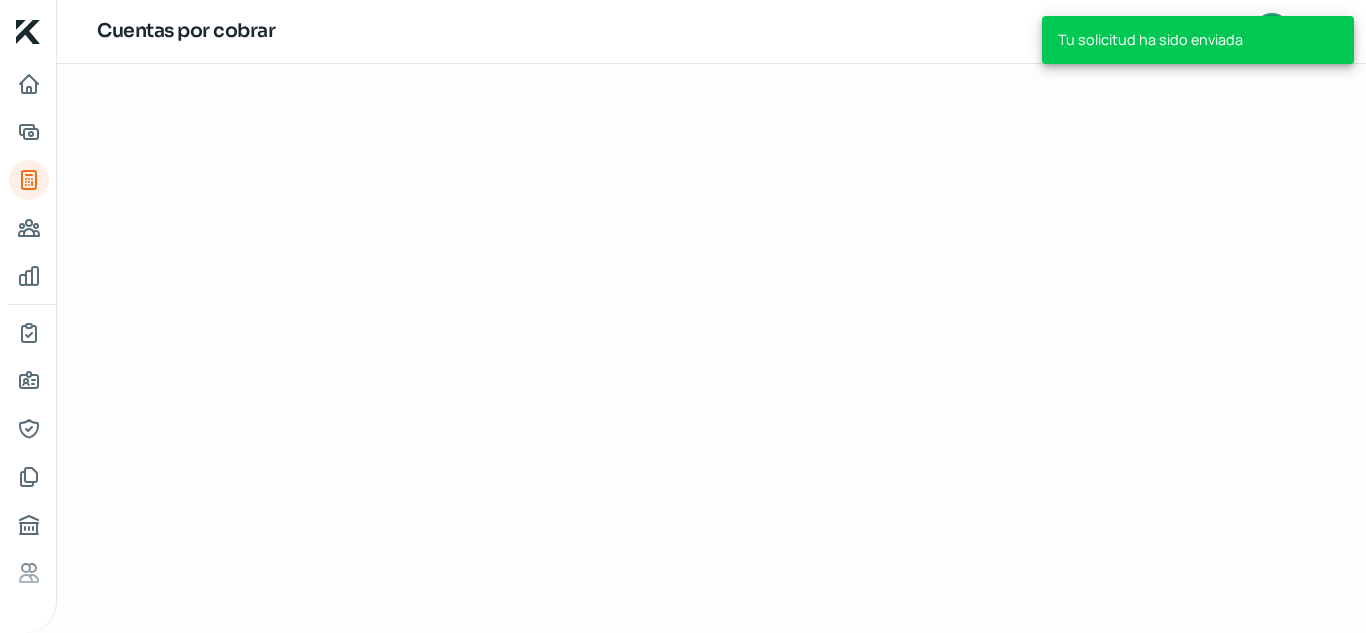 scroll, scrollTop: 0, scrollLeft: 0, axis: both 